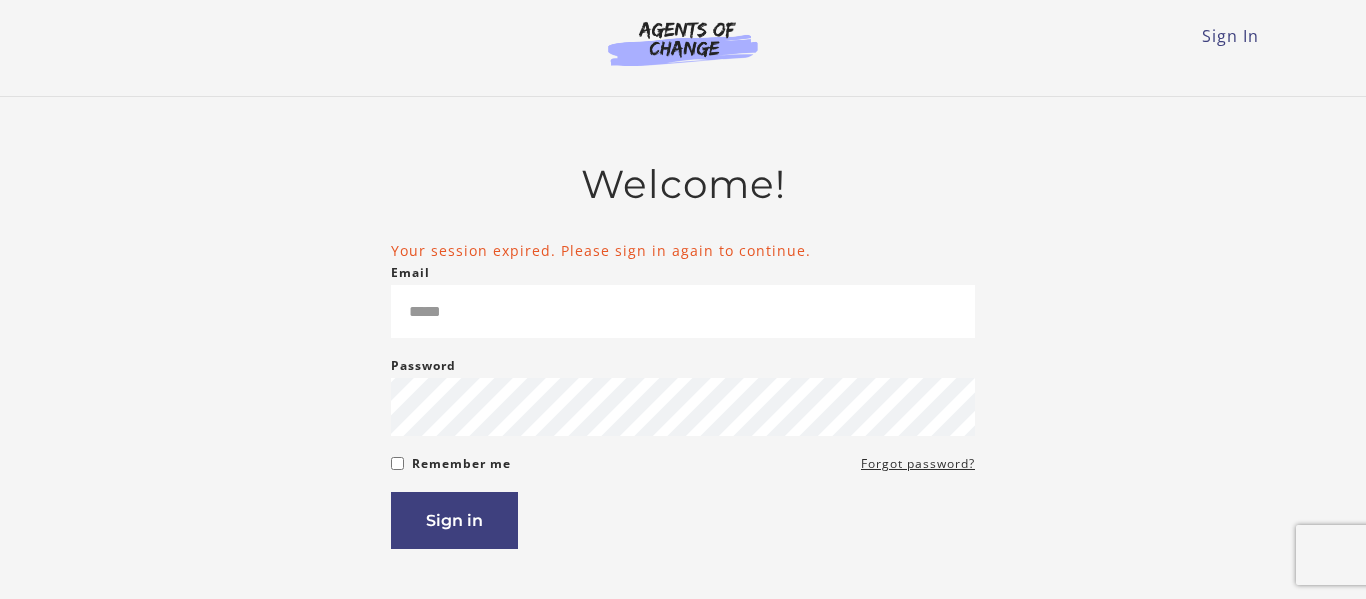 scroll, scrollTop: 0, scrollLeft: 0, axis: both 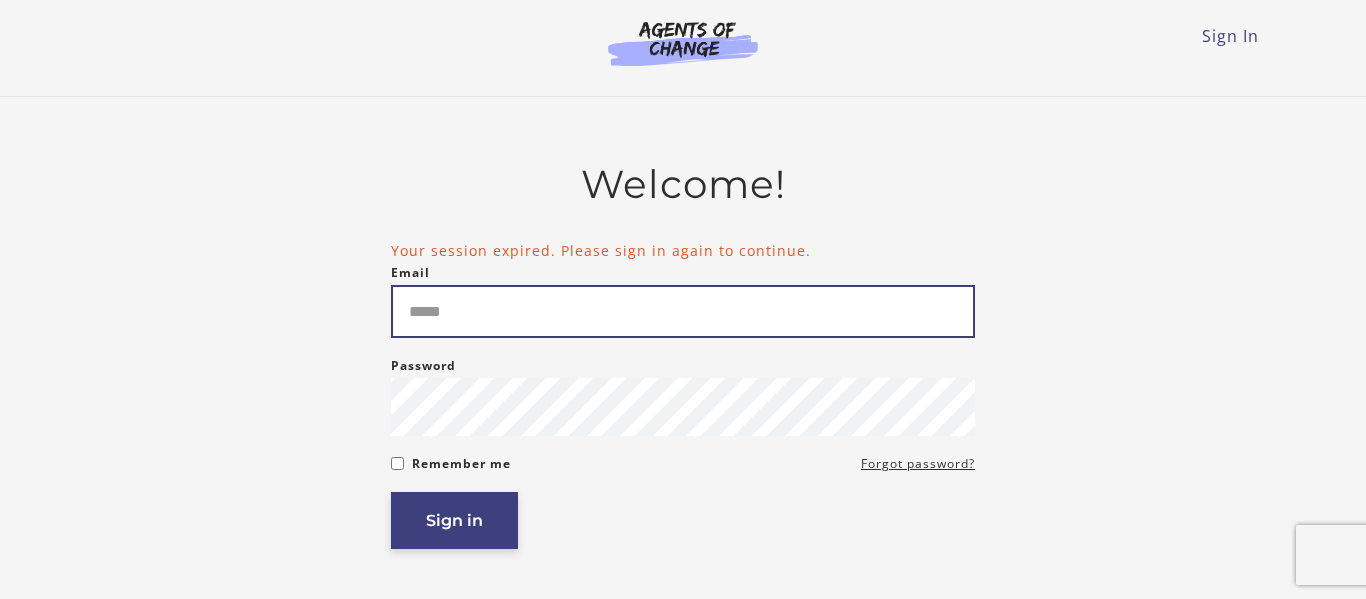 type on "**********" 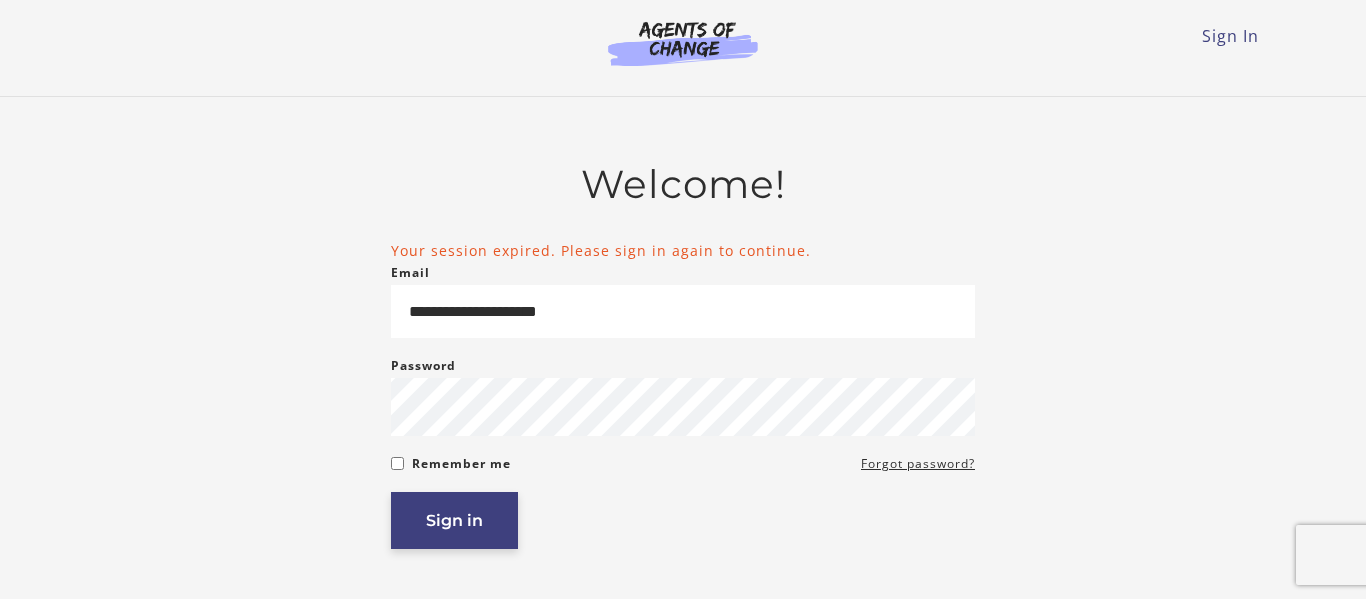 click on "Sign in" at bounding box center [454, 520] 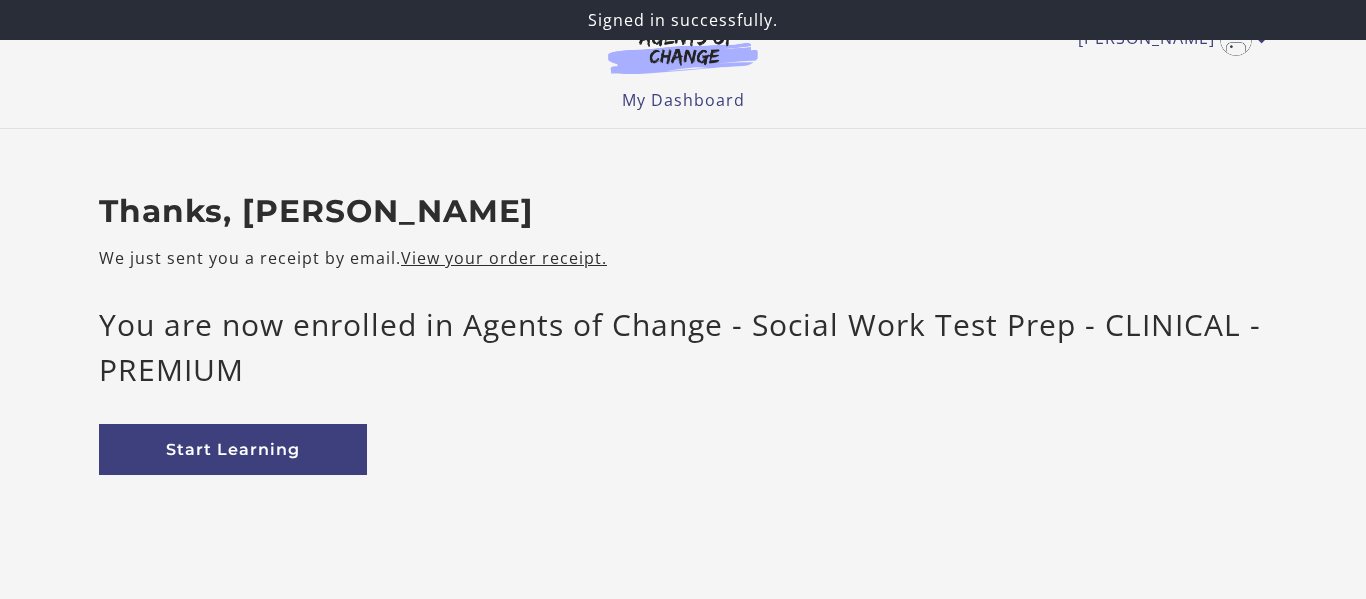 scroll, scrollTop: 0, scrollLeft: 0, axis: both 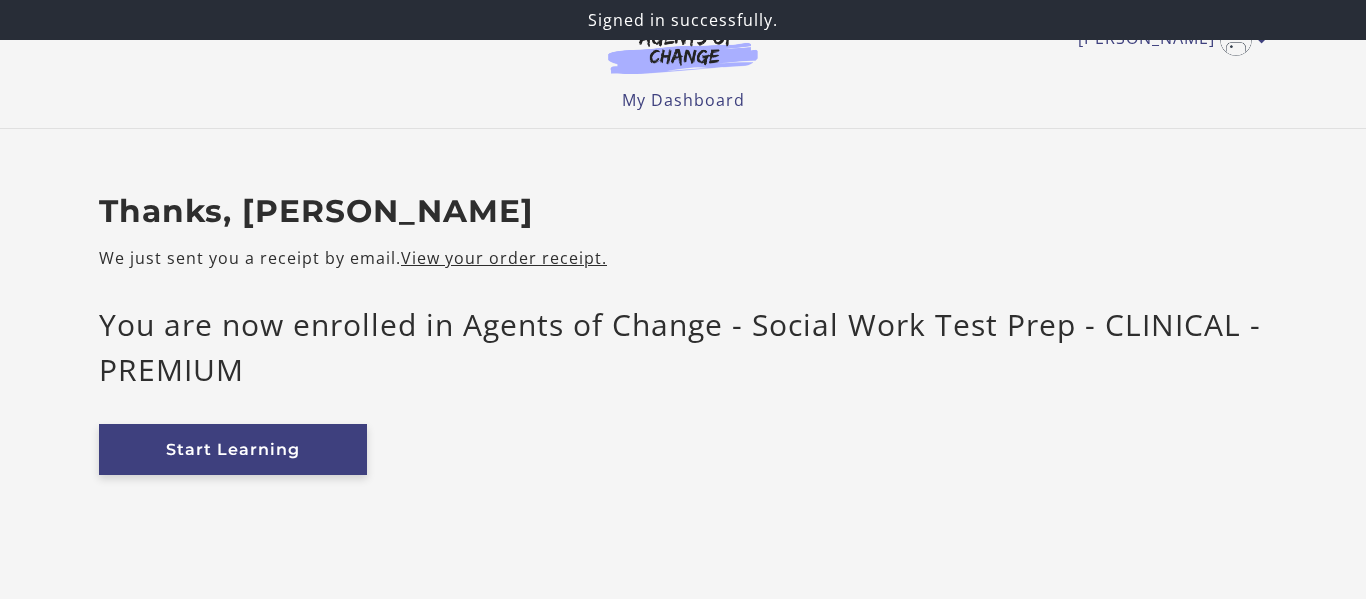 click on "Start Learning" at bounding box center (233, 449) 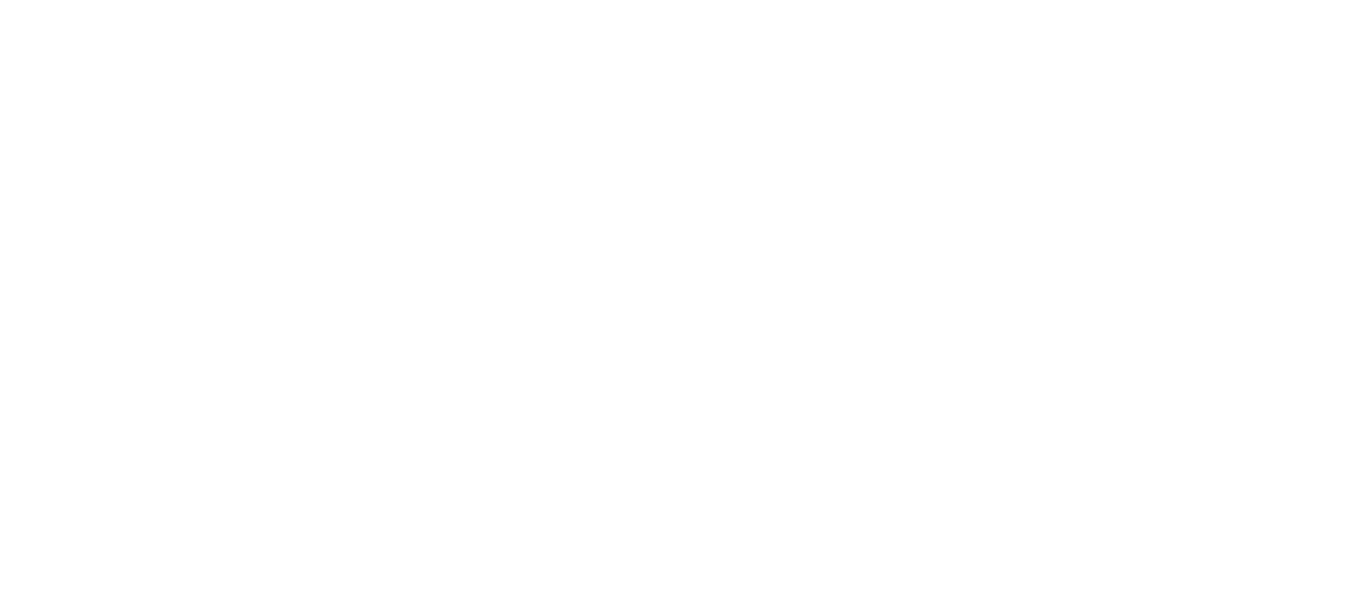 scroll, scrollTop: 0, scrollLeft: 0, axis: both 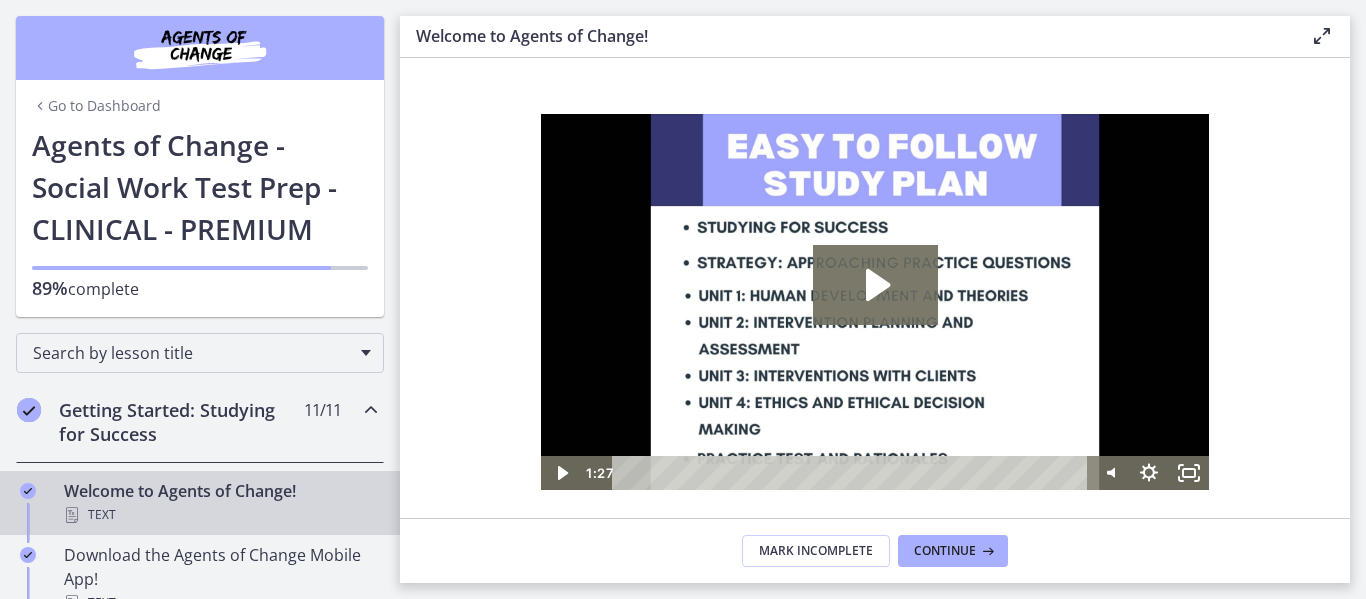 click on "Go to Dashboard
Go to Dashboard
Agents of Change - Social Work Test Prep - CLINICAL - PREMIUM
89%  complete" at bounding box center [200, 158] 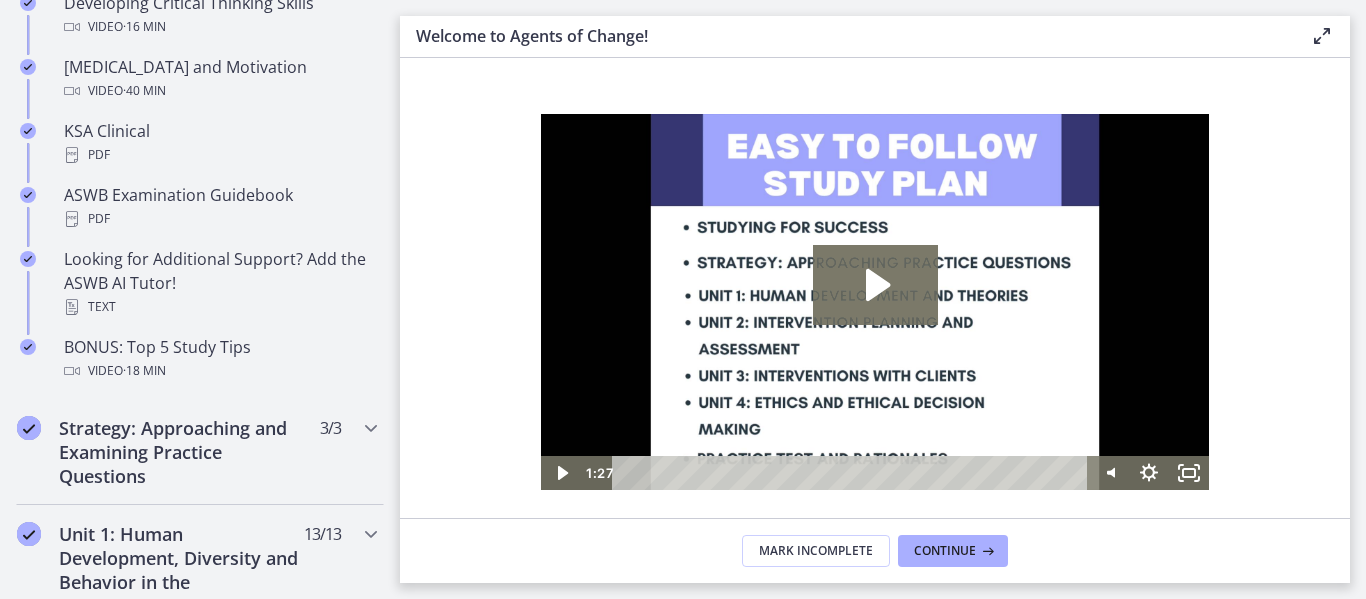 scroll, scrollTop: 924, scrollLeft: 0, axis: vertical 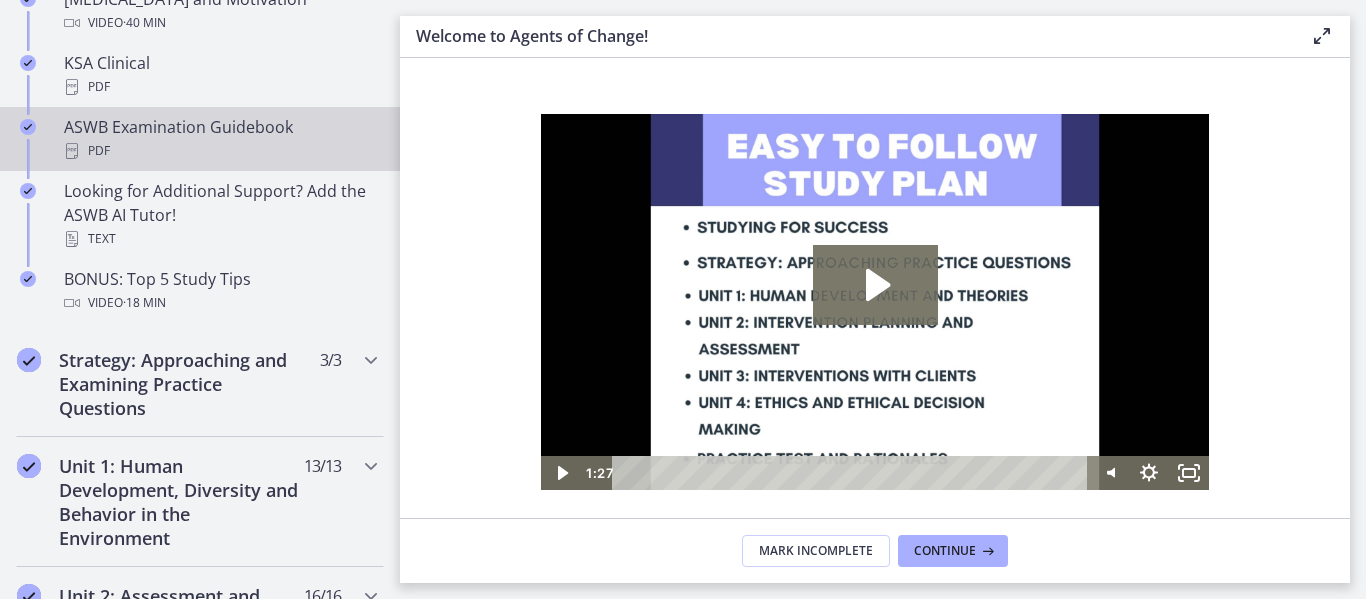 click on "PDF" at bounding box center (220, 151) 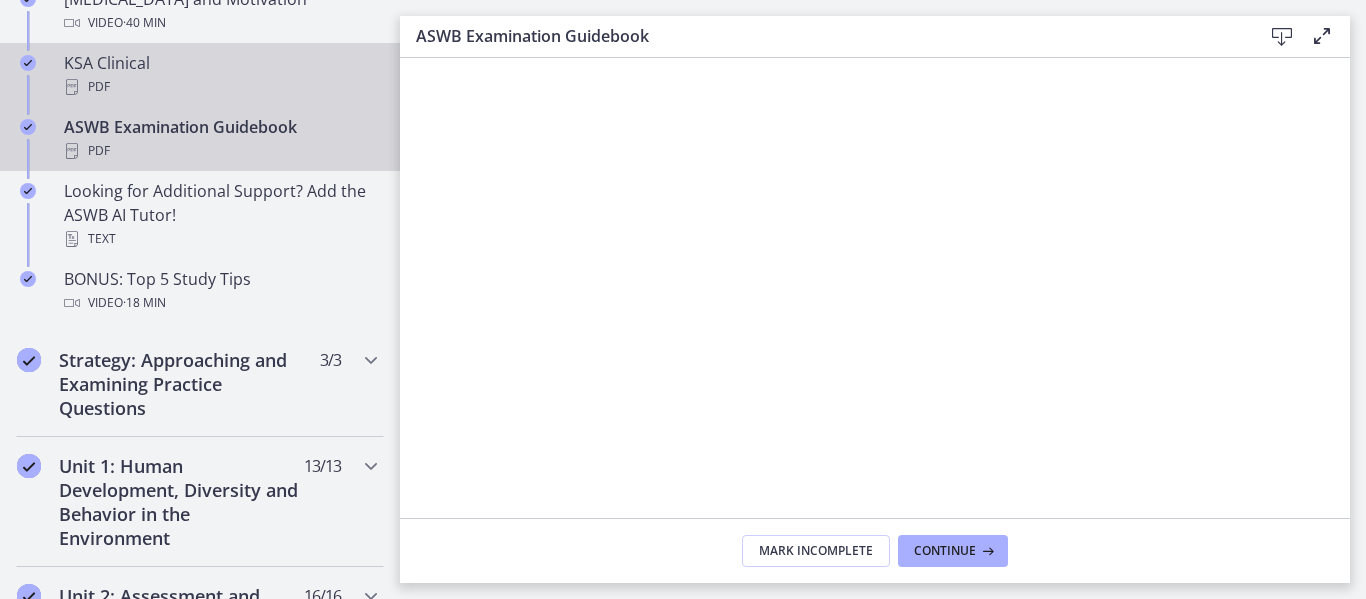 click on "PDF" at bounding box center [220, 87] 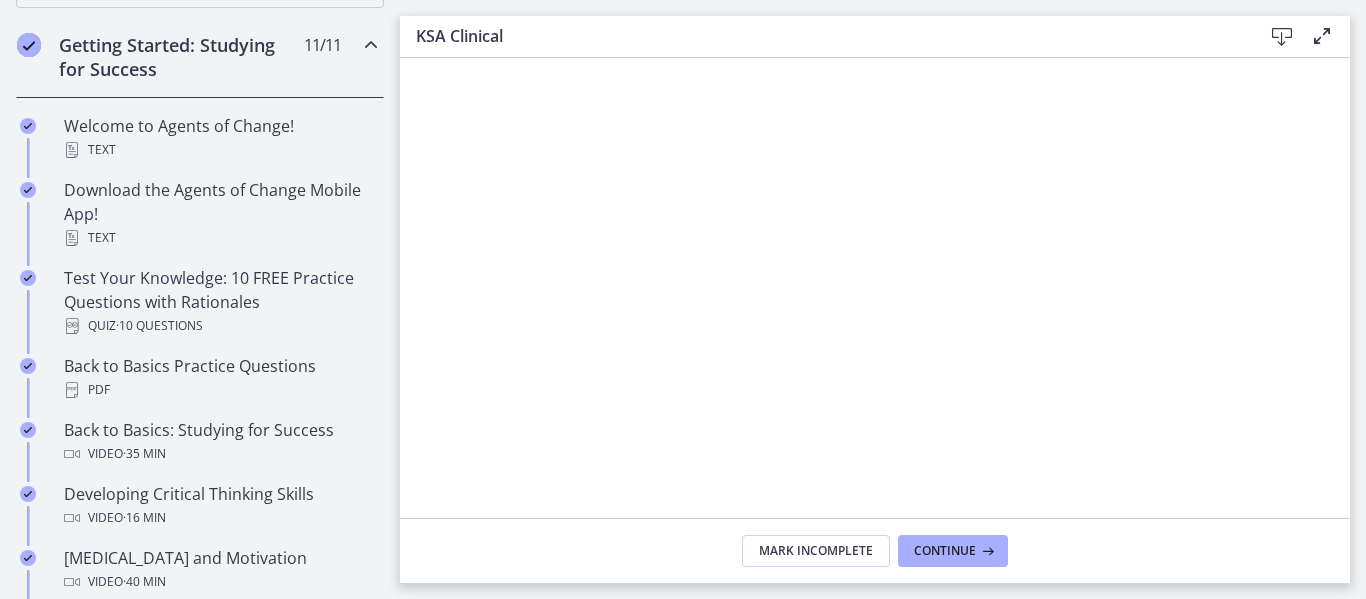 scroll, scrollTop: 308, scrollLeft: 0, axis: vertical 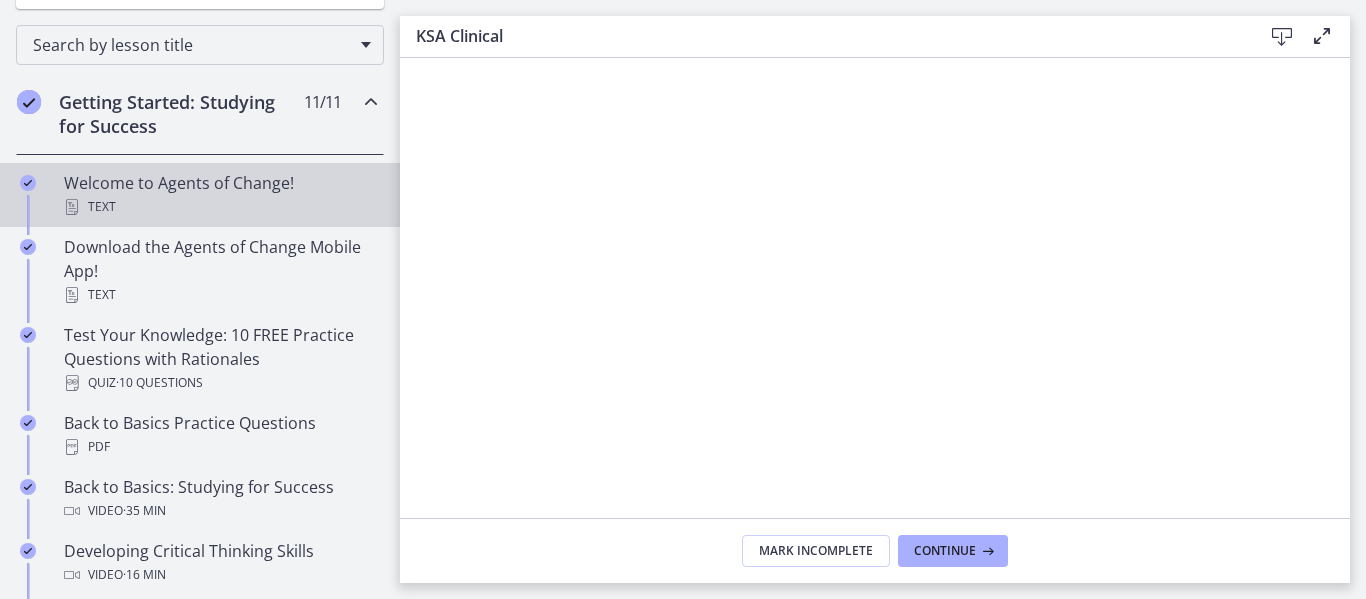 click on "Welcome to Agents of Change!
Text" at bounding box center [220, 195] 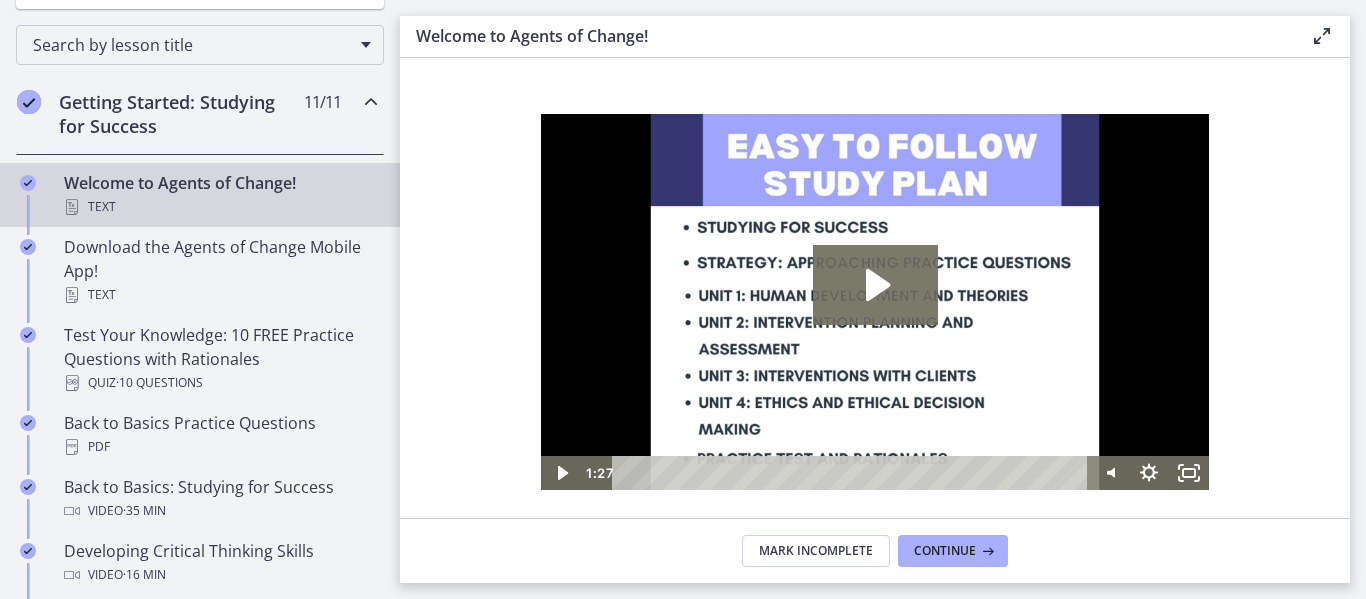 scroll, scrollTop: 0, scrollLeft: 0, axis: both 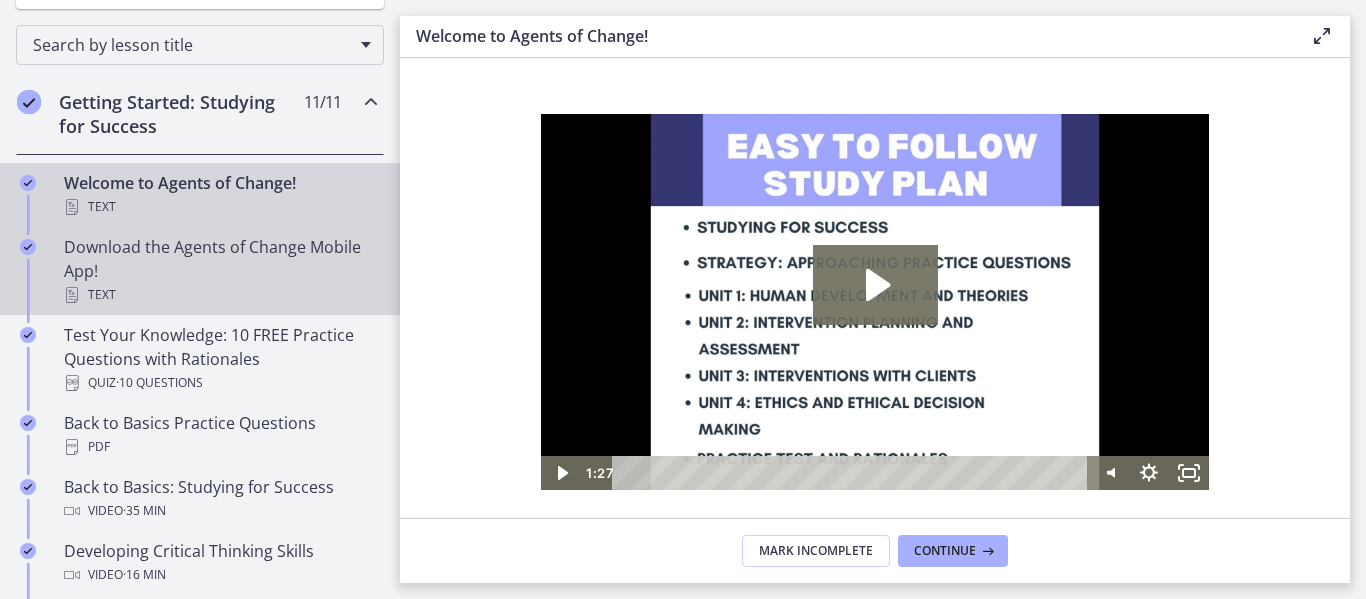 click on "Download the Agents of Change Mobile App!
Text" at bounding box center [220, 271] 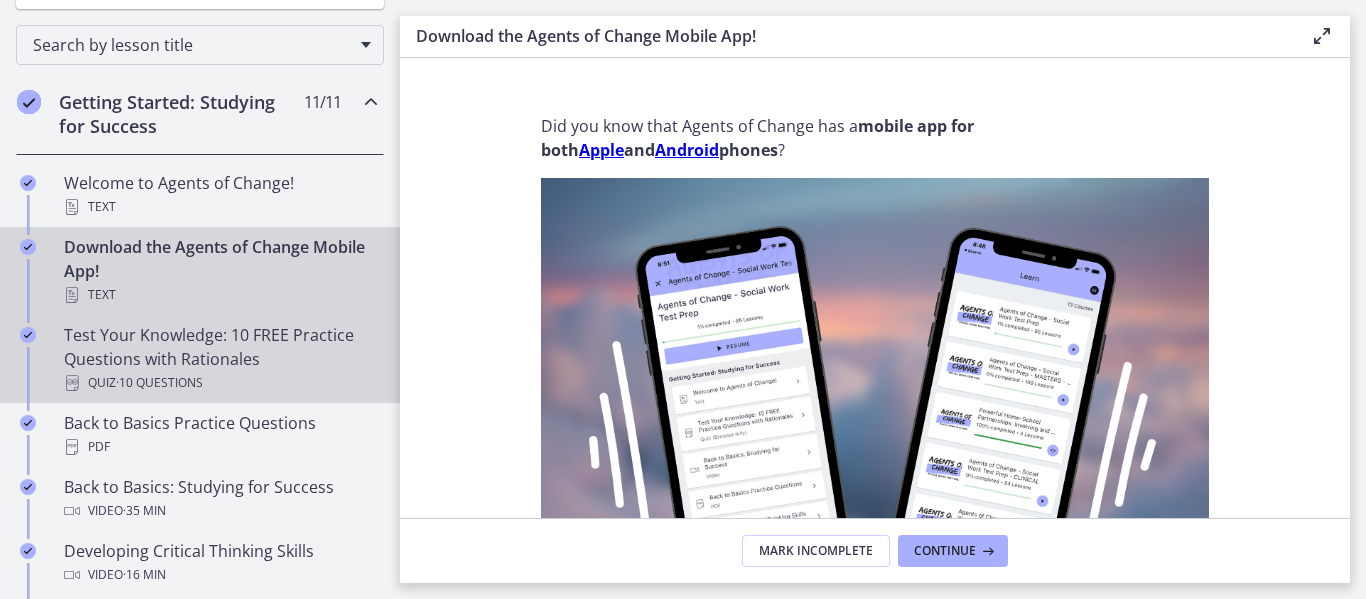 click on "Test Your Knowledge: 10 FREE Practice Questions with Rationales
Quiz
·  10 Questions" at bounding box center [220, 359] 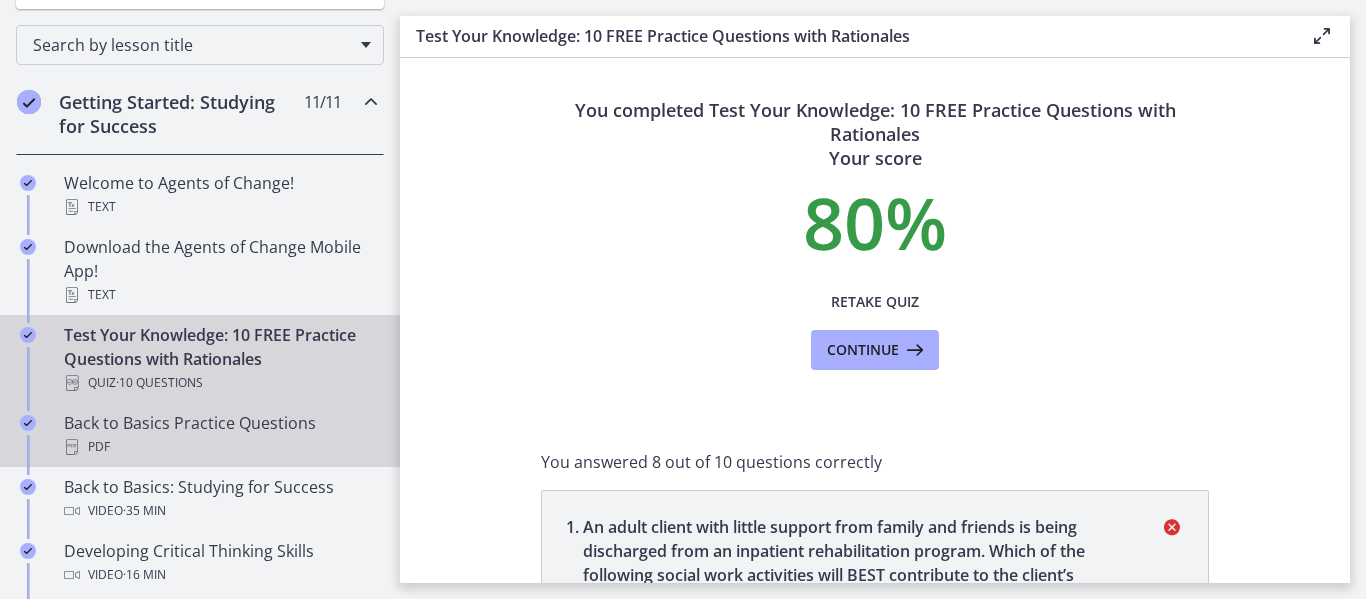 click on "PDF" at bounding box center (220, 447) 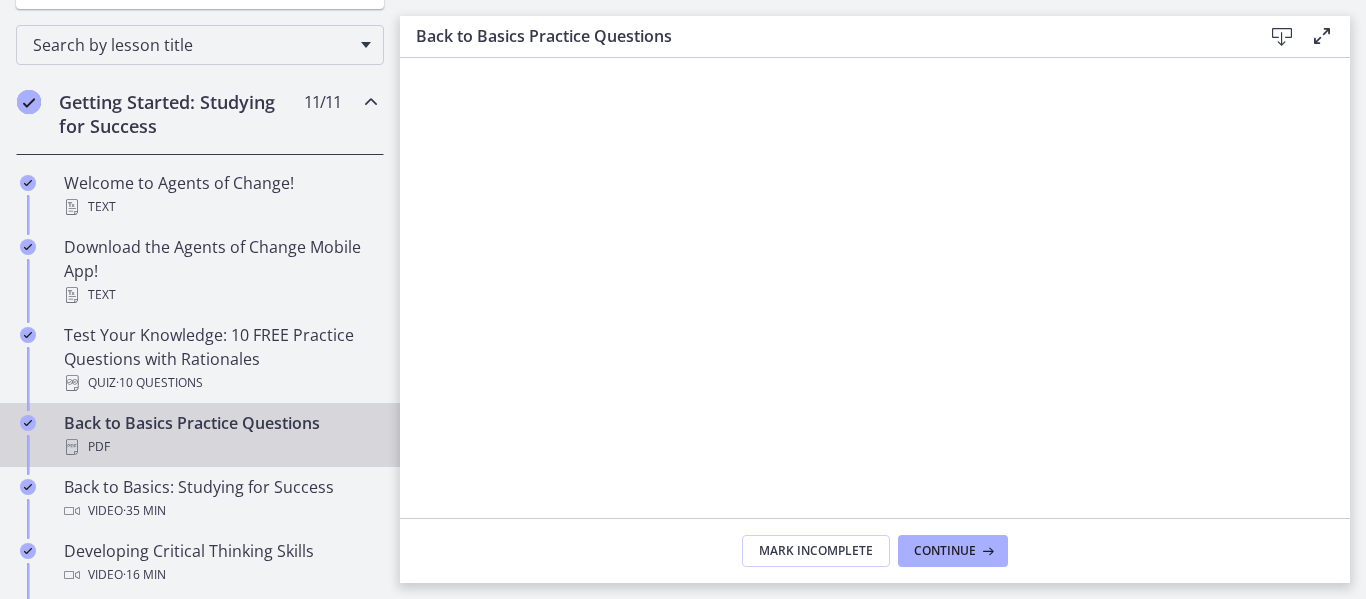 click at bounding box center [1282, 37] 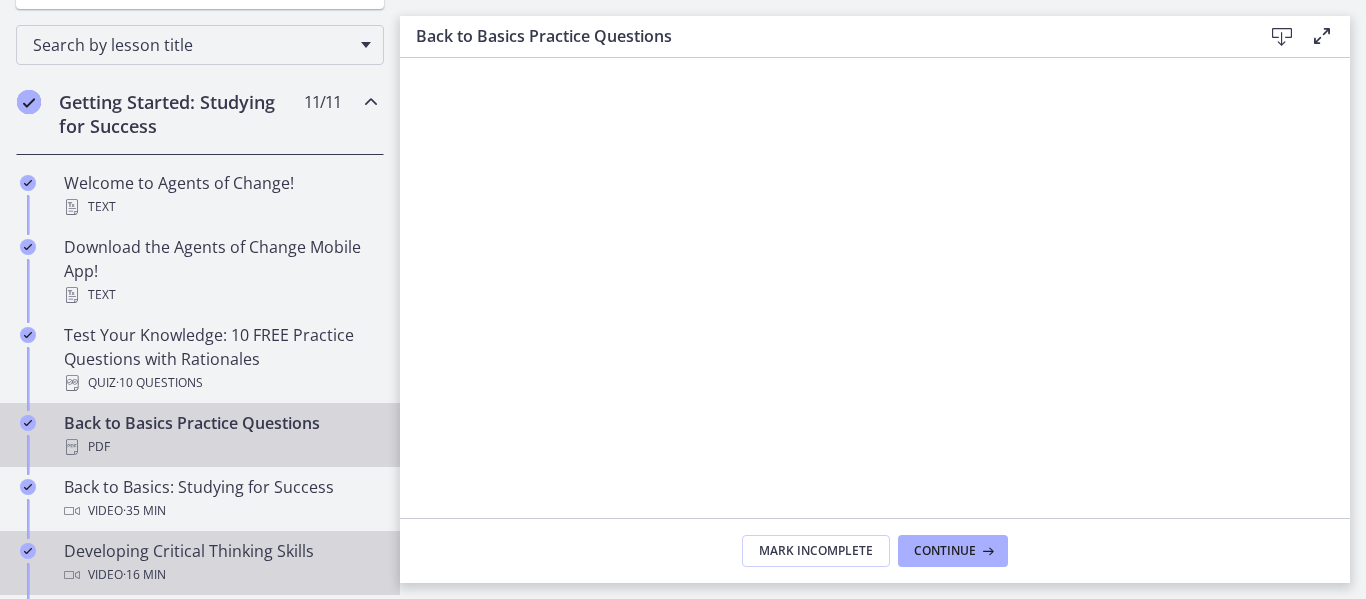 click on "·  16 min" at bounding box center (144, 575) 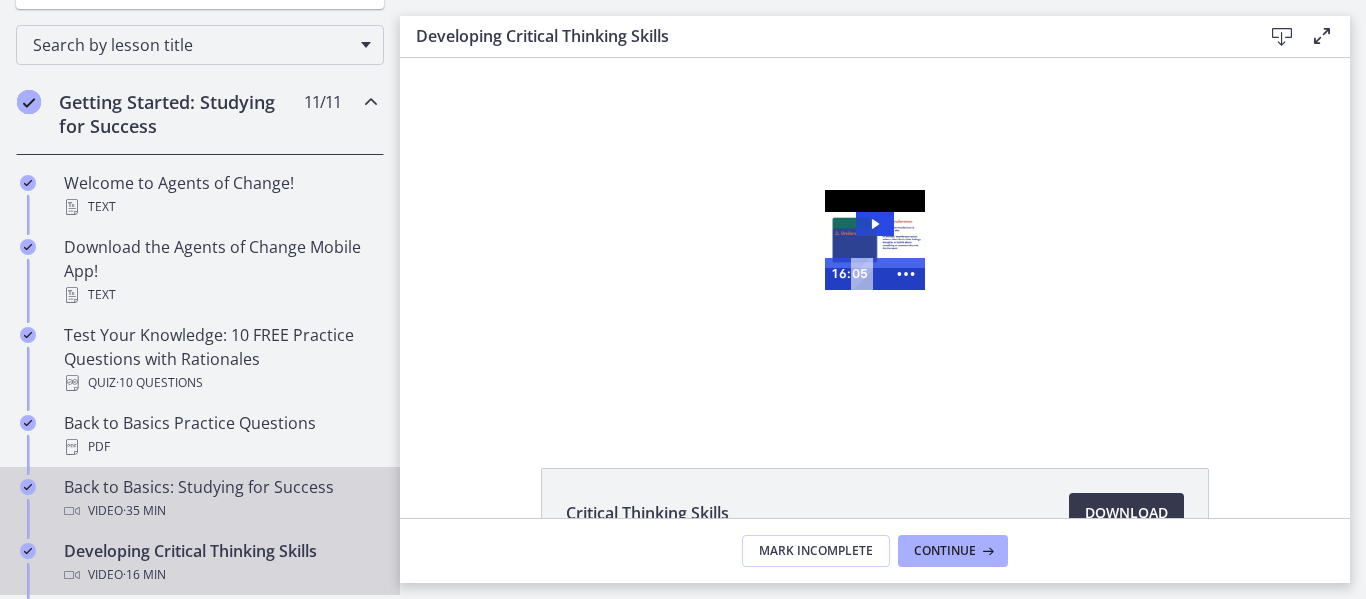scroll, scrollTop: 0, scrollLeft: 0, axis: both 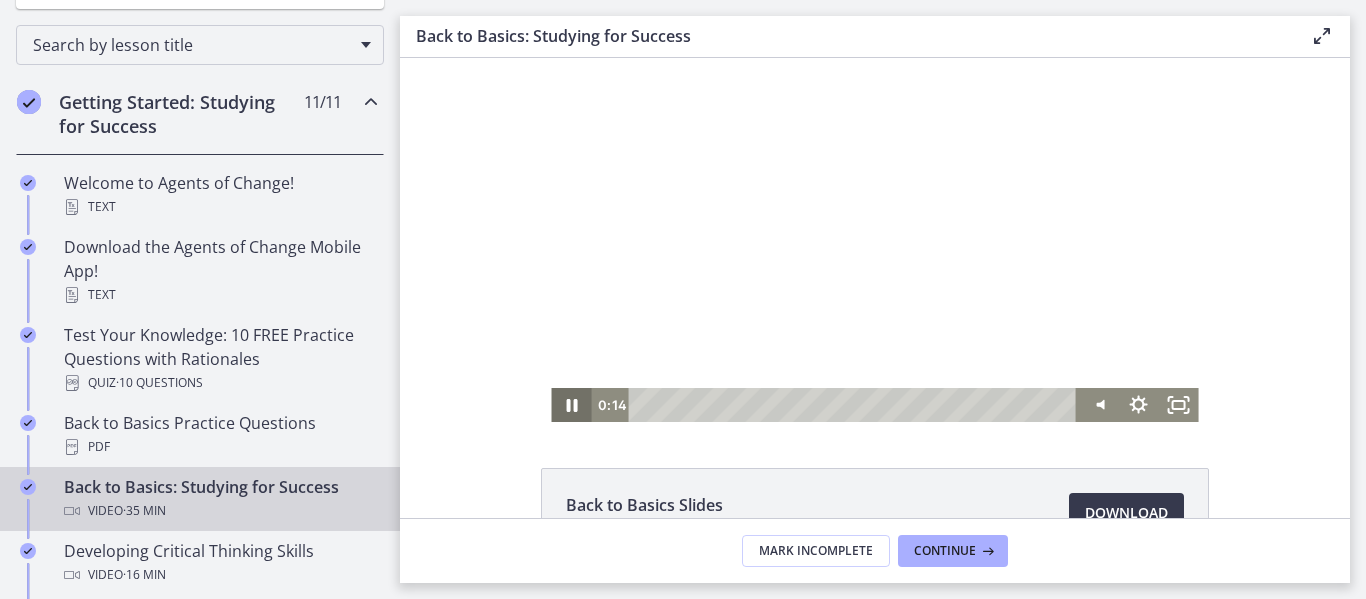 click 